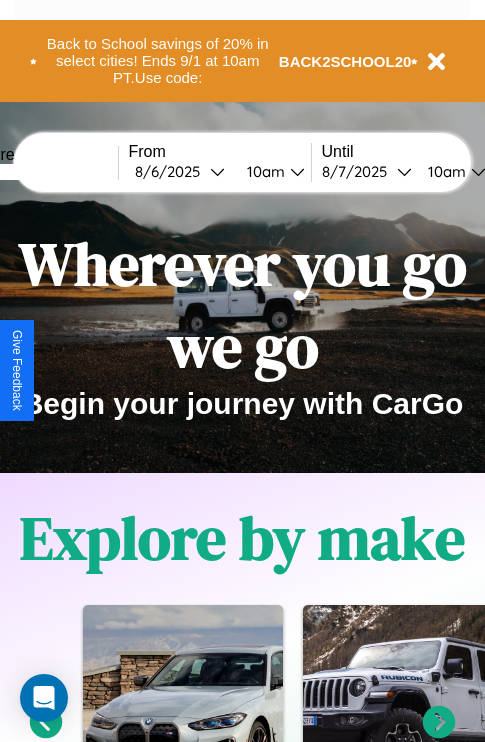 scroll, scrollTop: 308, scrollLeft: 0, axis: vertical 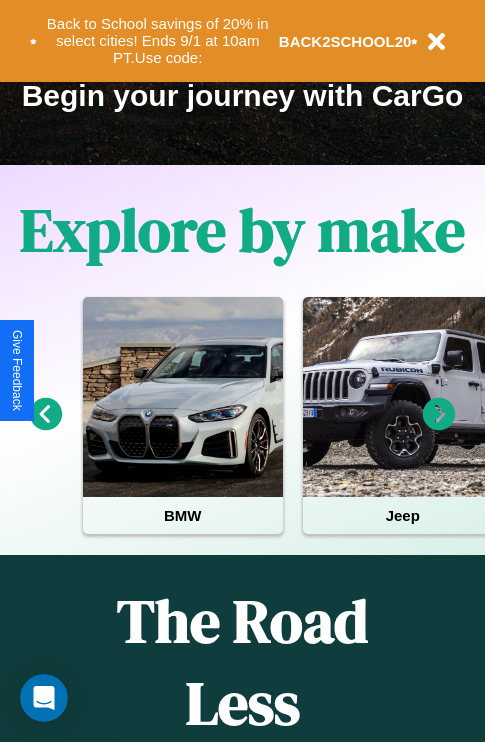 click 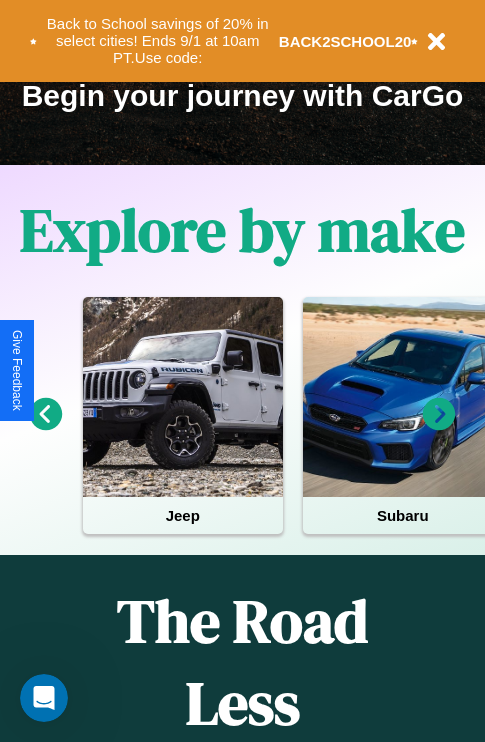click 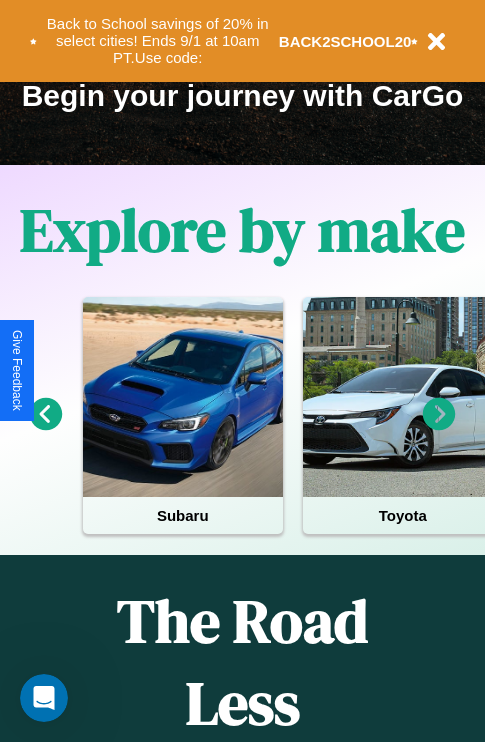 click 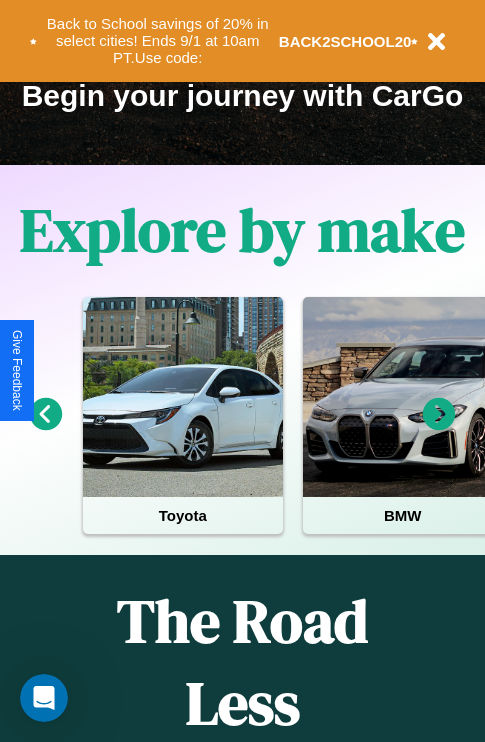 click 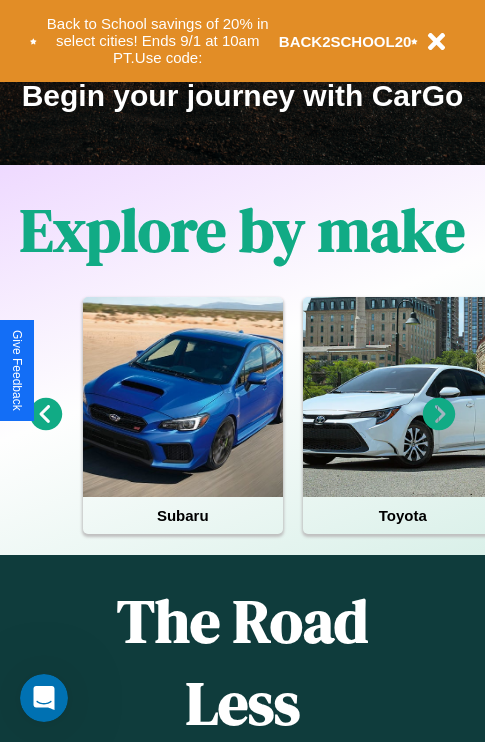 click 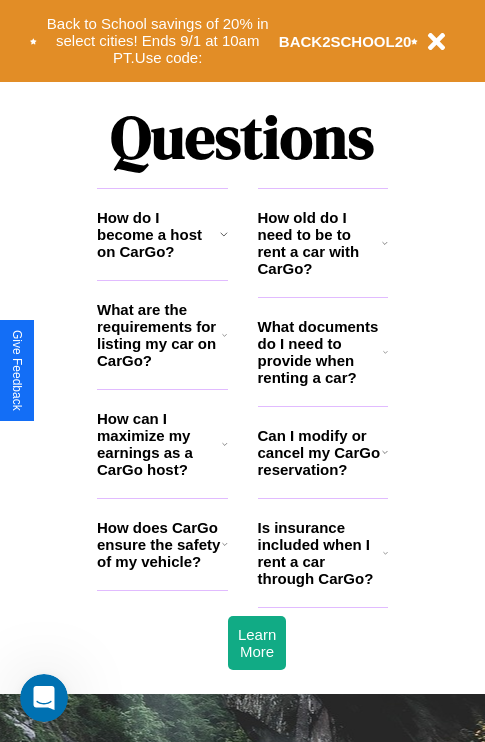 scroll, scrollTop: 2423, scrollLeft: 0, axis: vertical 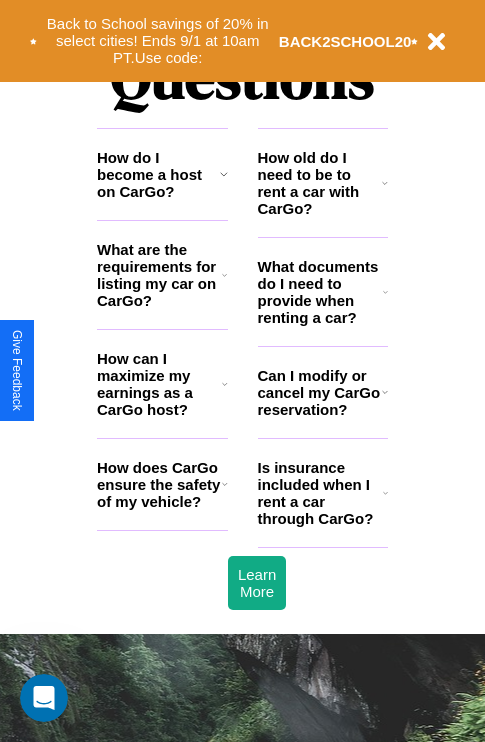 click on "What documents do I need to provide when renting a car?" at bounding box center (321, 292) 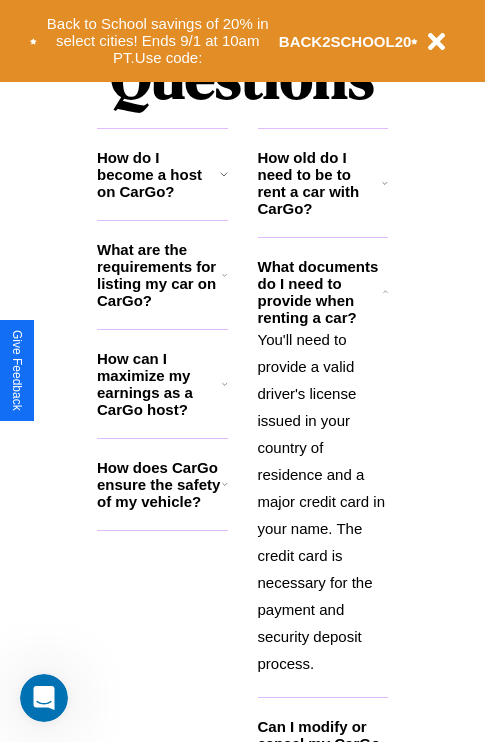 click on "How old do I need to be to rent a car with CarGo?" at bounding box center (320, 183) 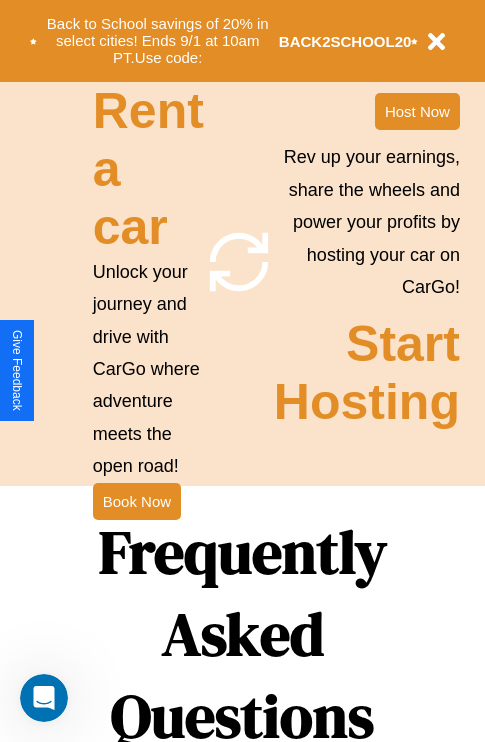 scroll, scrollTop: 1558, scrollLeft: 0, axis: vertical 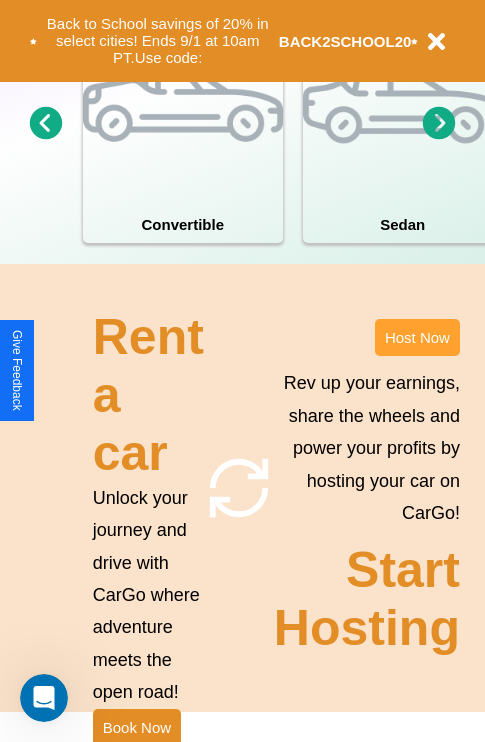 click on "Host Now" at bounding box center (417, 337) 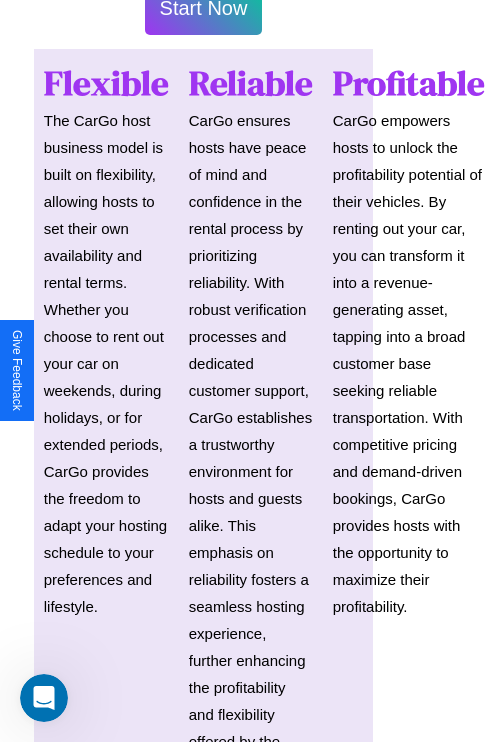 scroll, scrollTop: 1417, scrollLeft: 39, axis: both 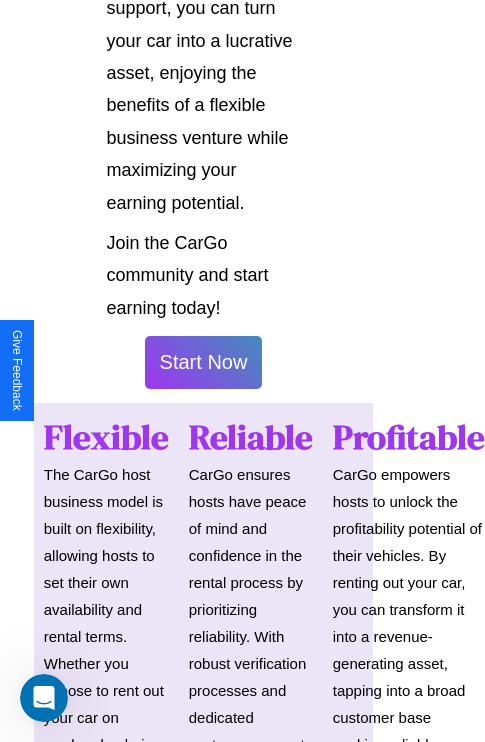 click on "Start Now" at bounding box center (204, 362) 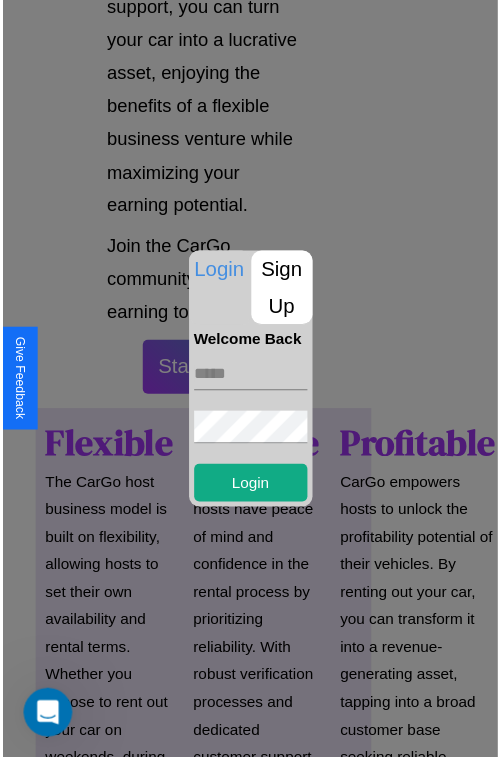scroll, scrollTop: 1417, scrollLeft: 34, axis: both 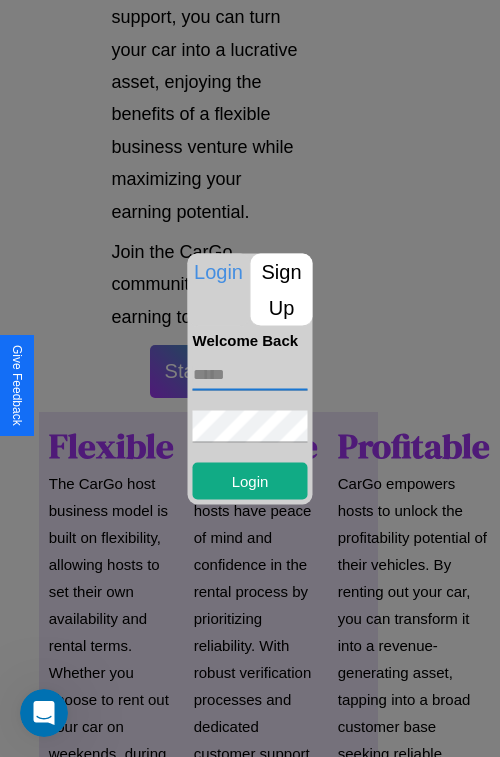 click at bounding box center [250, 374] 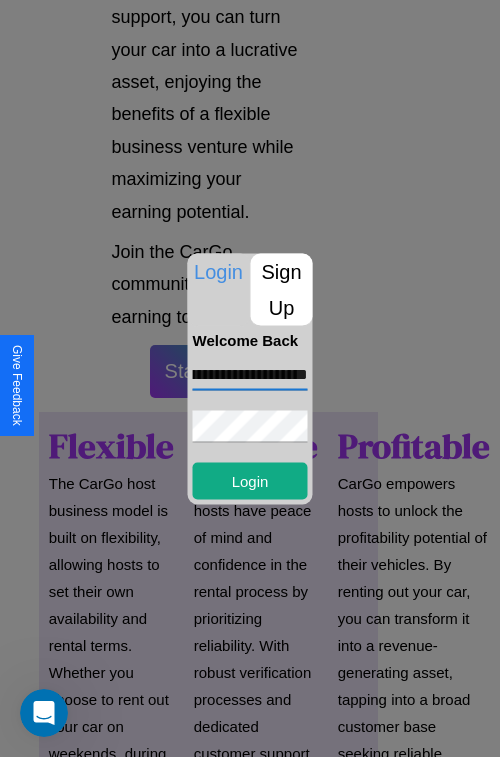 scroll, scrollTop: 0, scrollLeft: 87, axis: horizontal 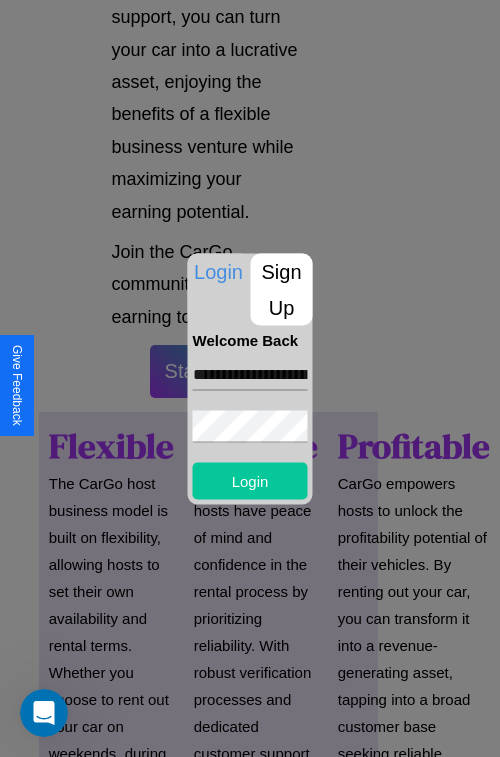 click on "Login" at bounding box center (250, 480) 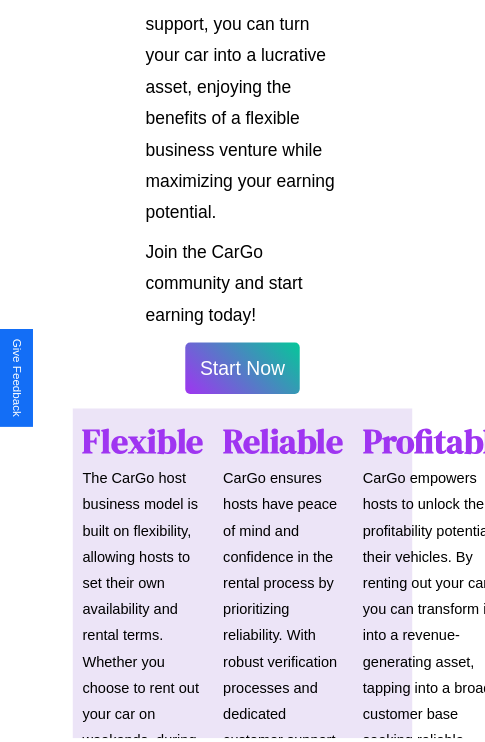 scroll, scrollTop: 1419, scrollLeft: 34, axis: both 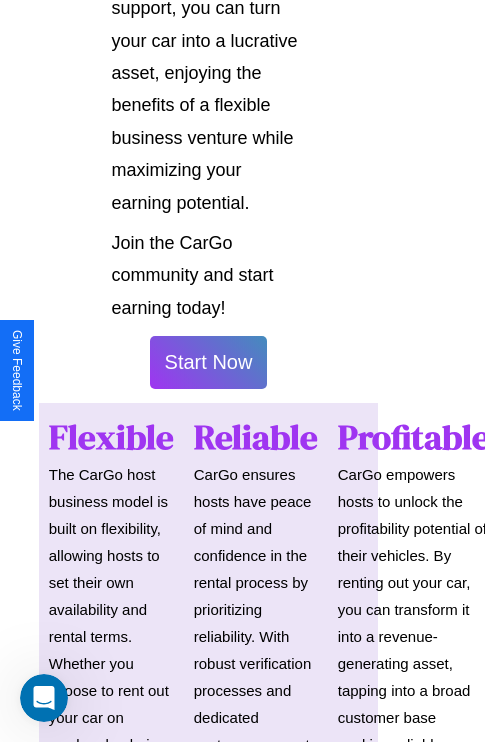 click on "Start Now" at bounding box center (209, 362) 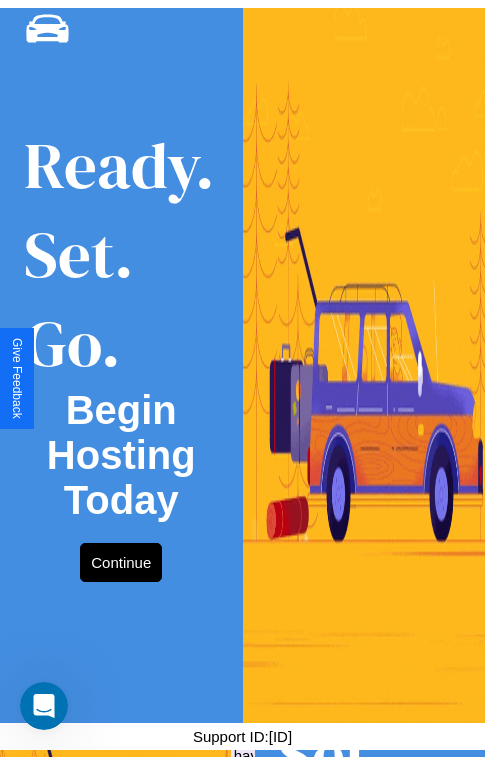 scroll, scrollTop: 0, scrollLeft: 0, axis: both 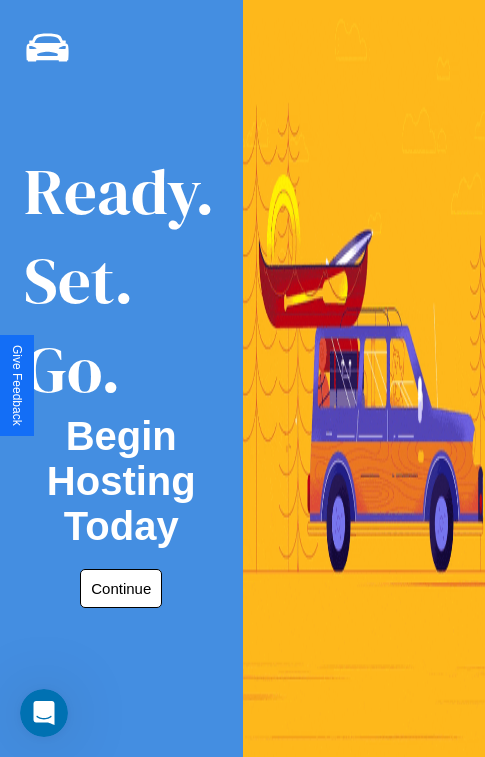 click on "Continue" at bounding box center (121, 588) 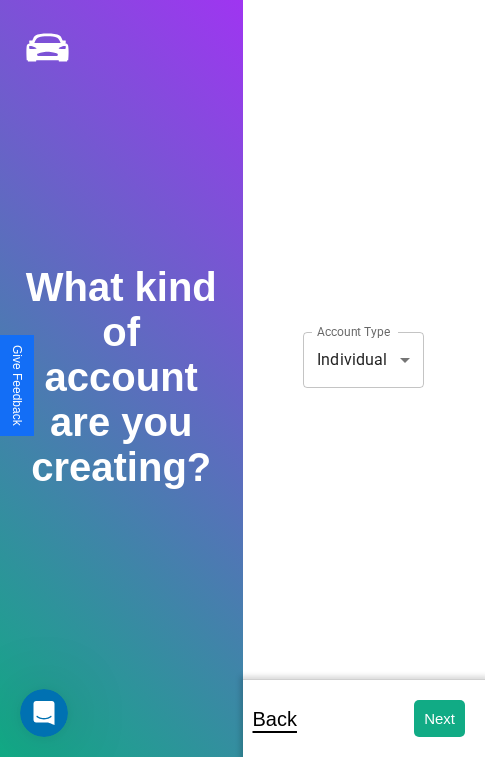 click on "**********" at bounding box center (242, 392) 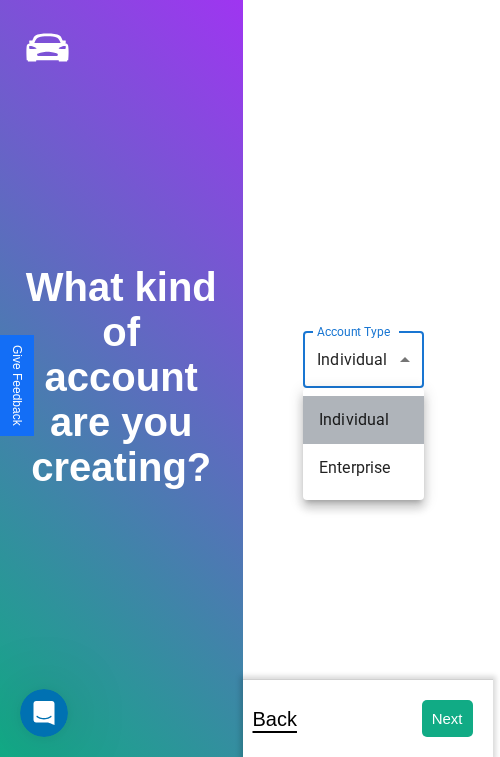 click on "Individual" at bounding box center [363, 420] 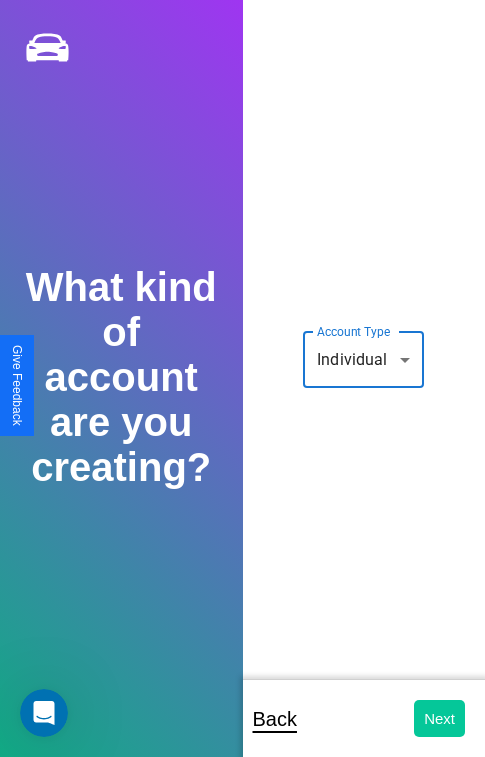 click on "Next" at bounding box center (439, 718) 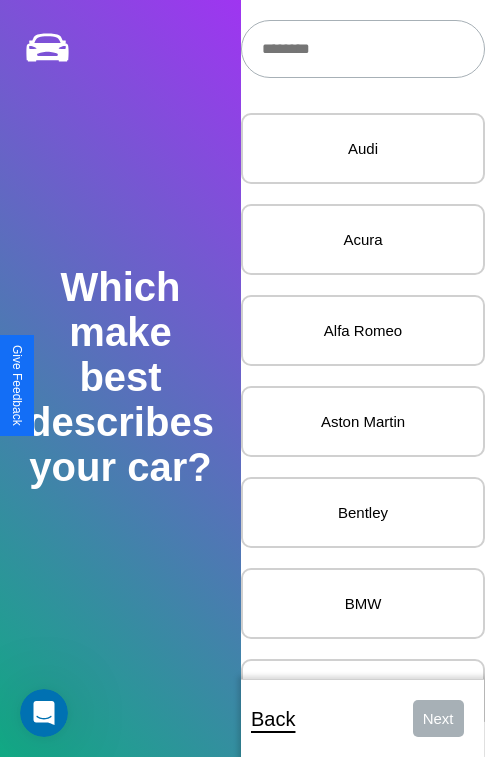click at bounding box center (363, 49) 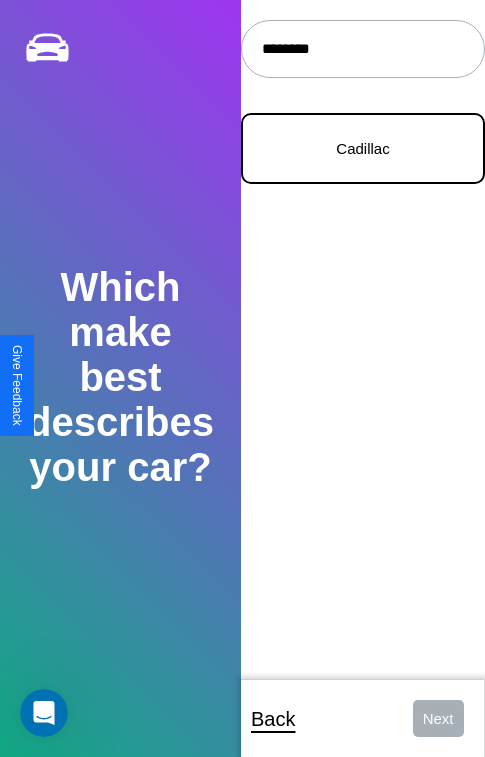type on "********" 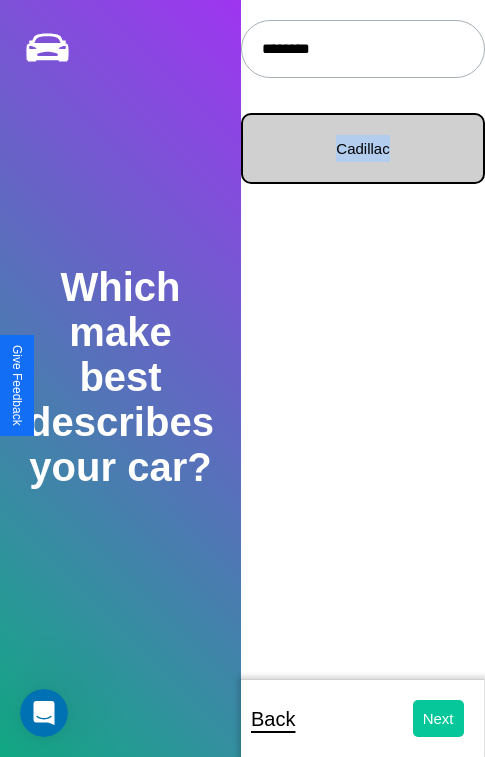 click on "Next" at bounding box center [438, 718] 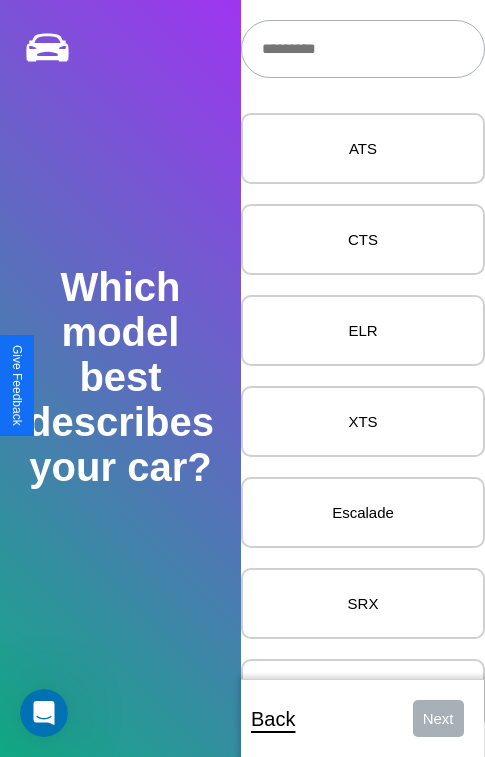 scroll, scrollTop: 24, scrollLeft: 0, axis: vertical 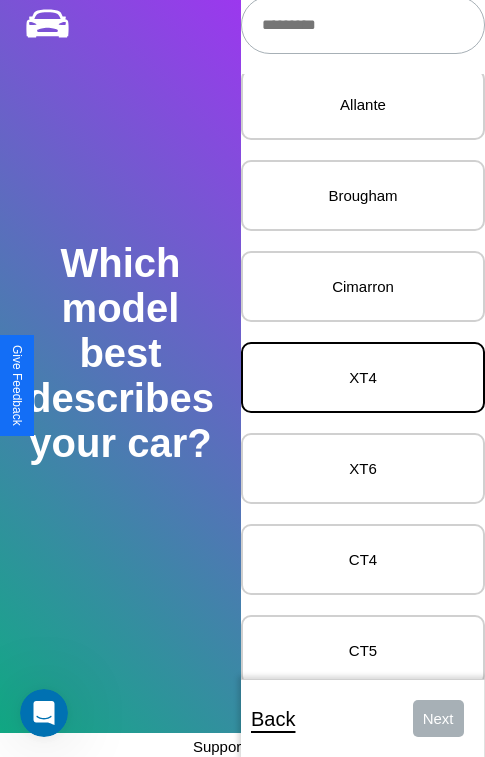 click on "XT4" at bounding box center [363, 377] 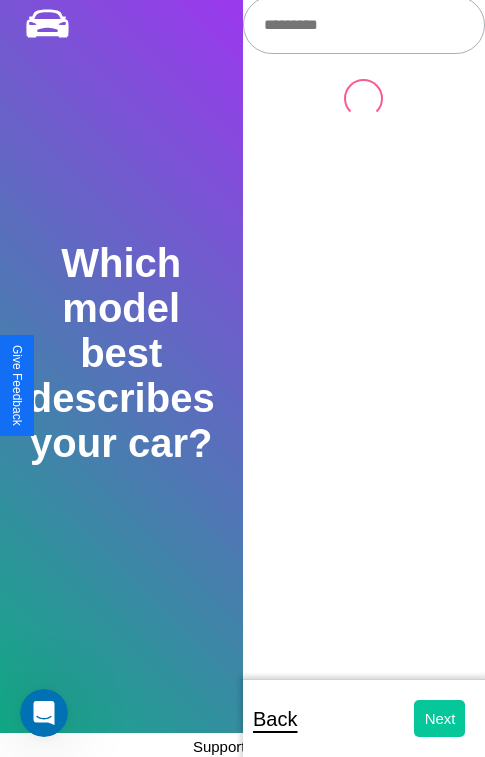 scroll, scrollTop: 0, scrollLeft: 0, axis: both 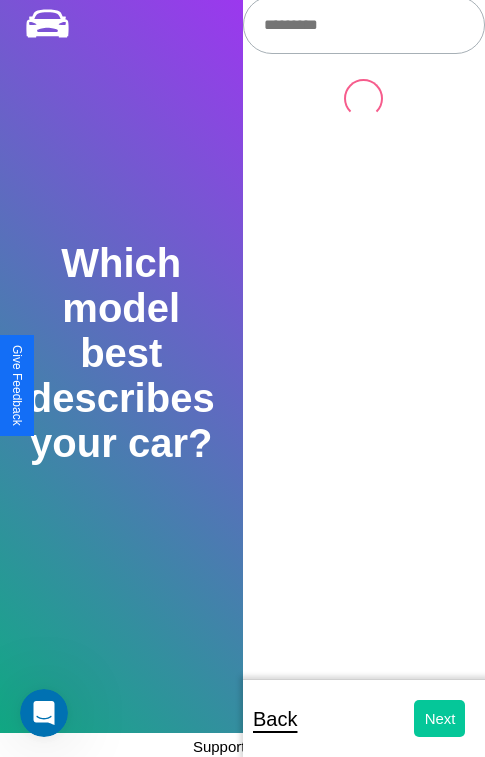 click on "Next" at bounding box center (439, 718) 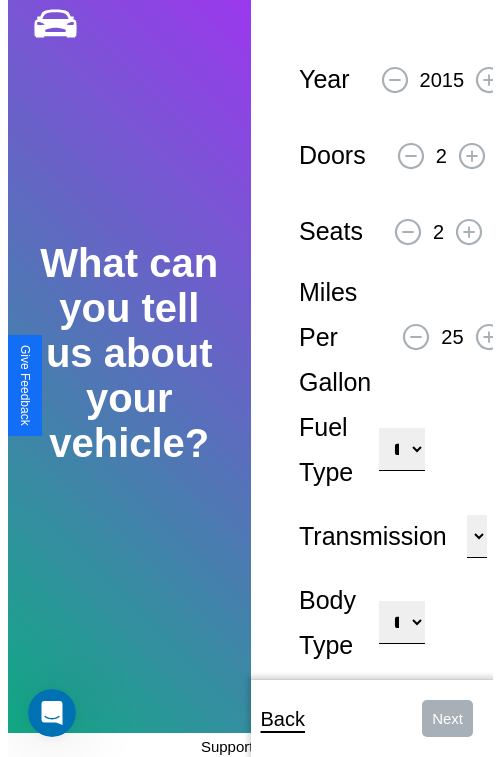 scroll, scrollTop: 0, scrollLeft: 0, axis: both 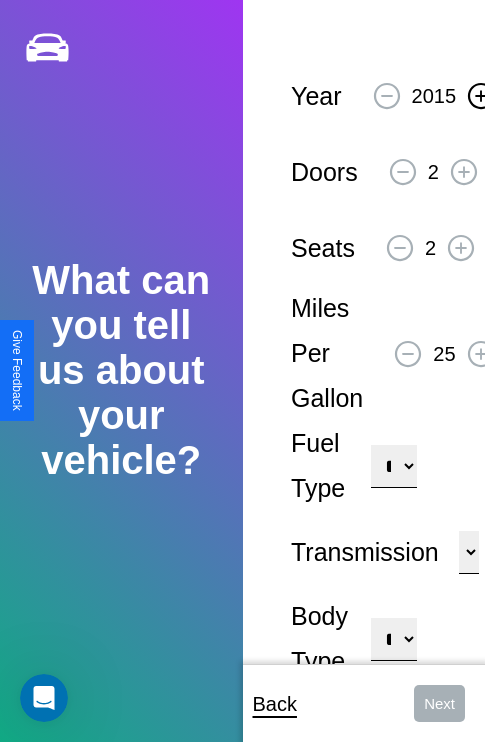 click 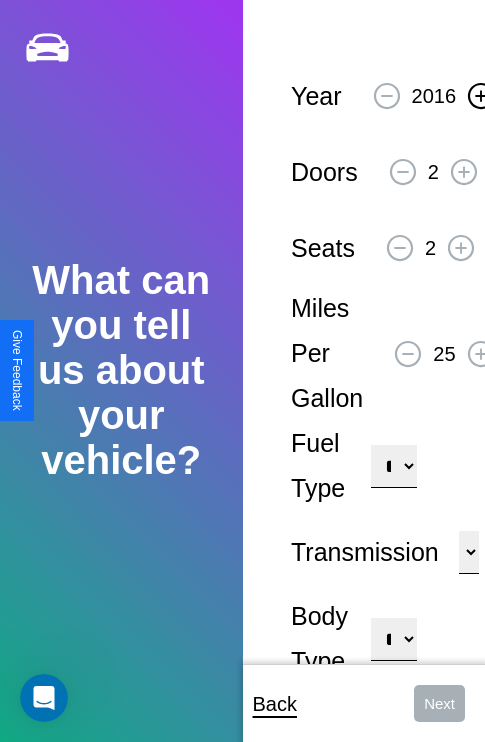 click 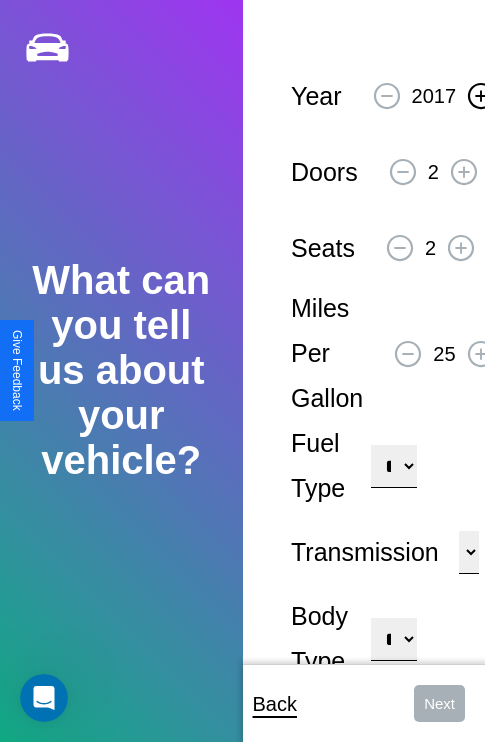 click 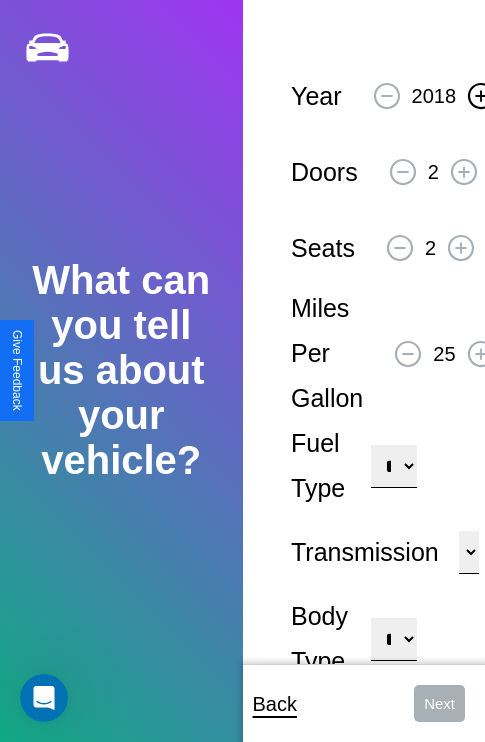 click 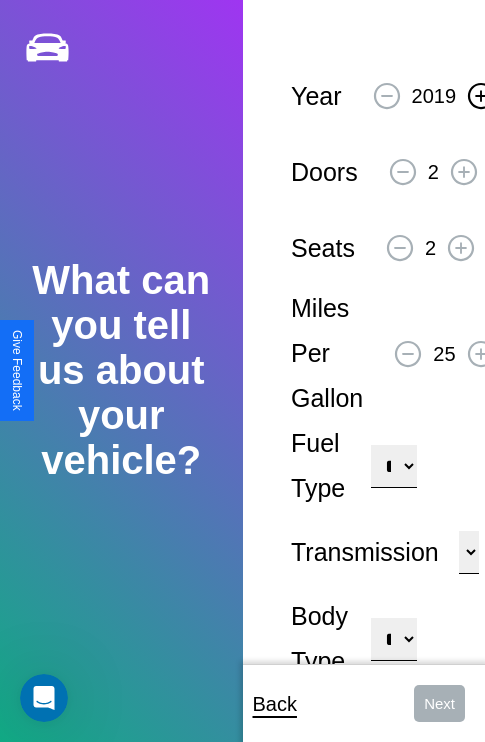 click 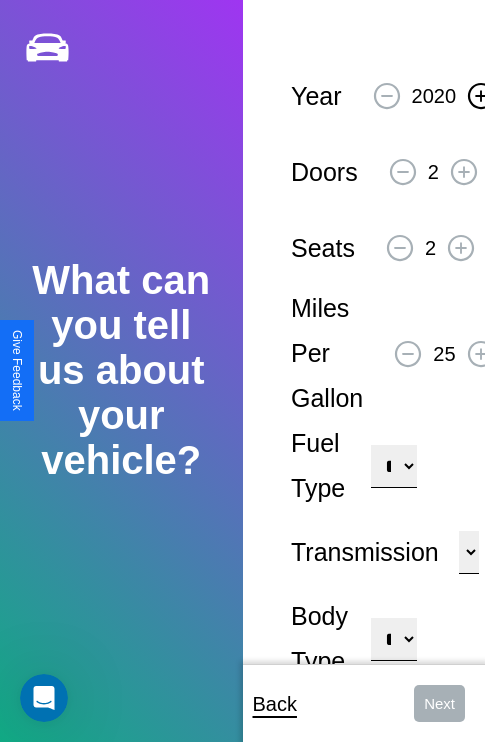 click 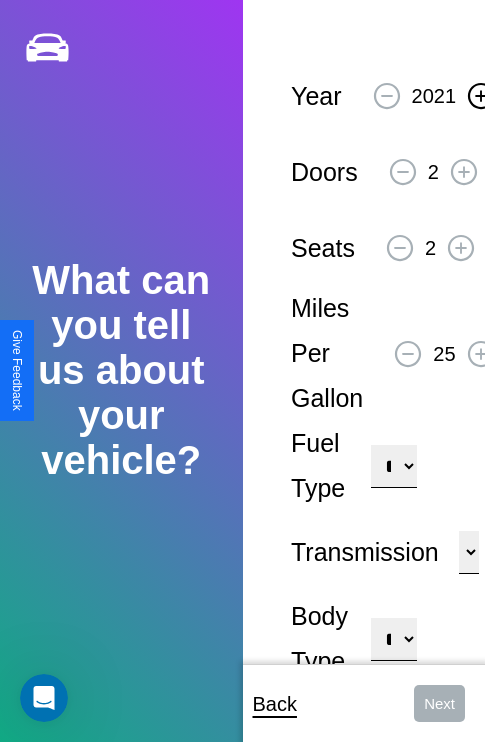 click 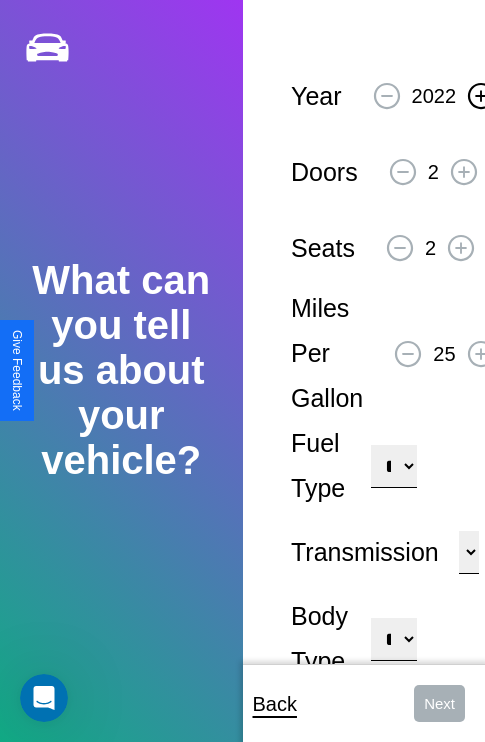 click 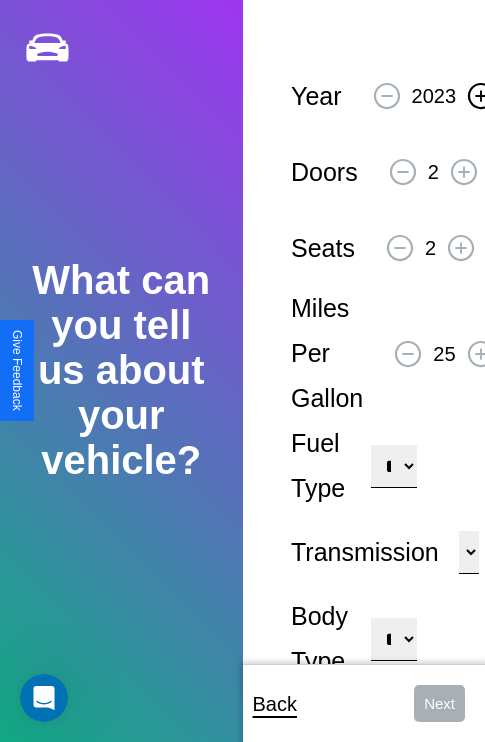 click 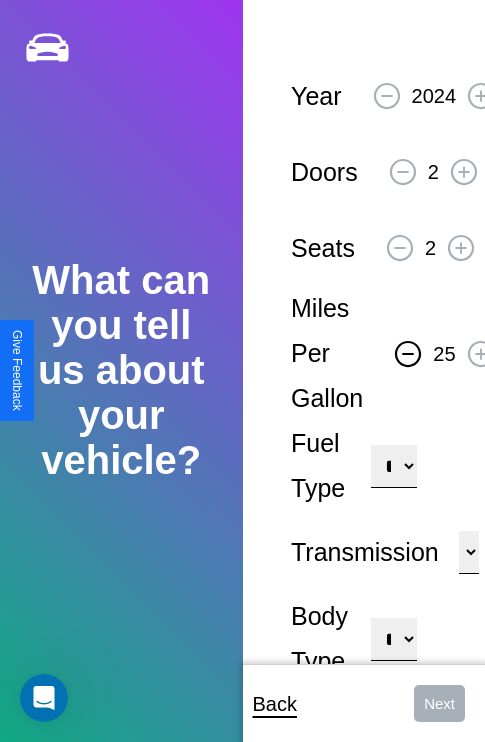 click 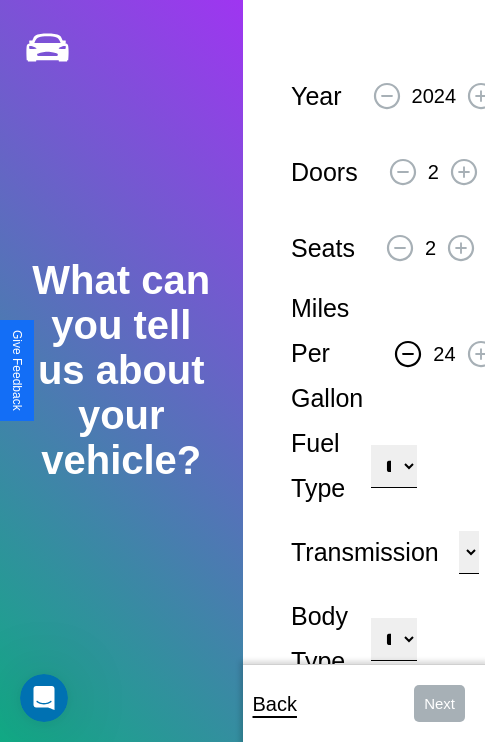 click 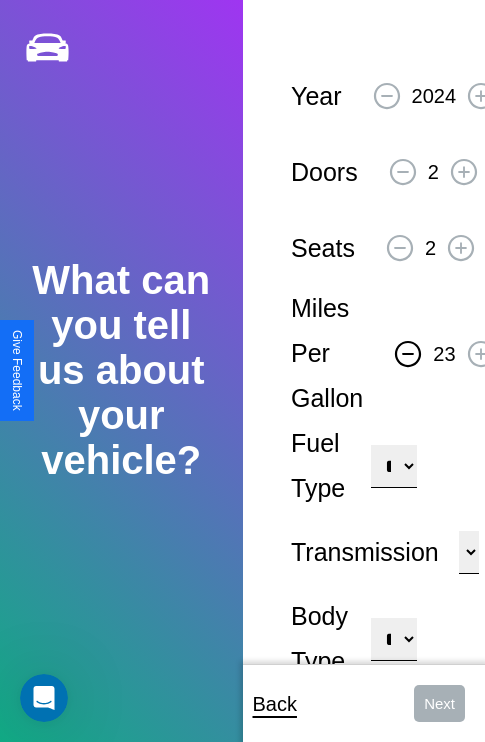 click 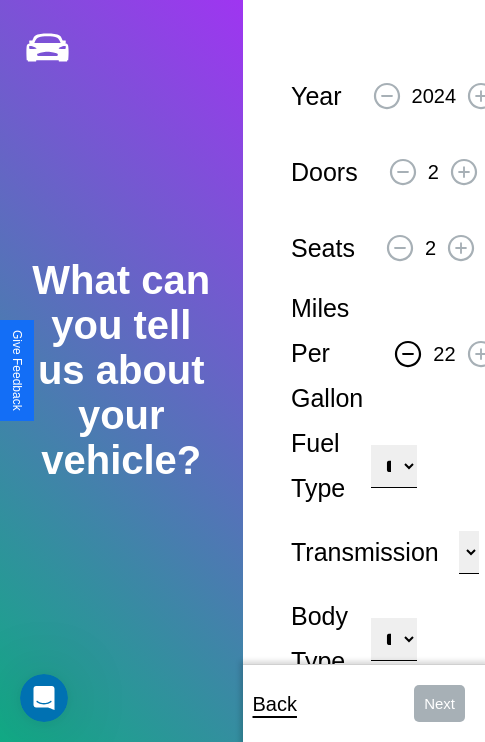 click 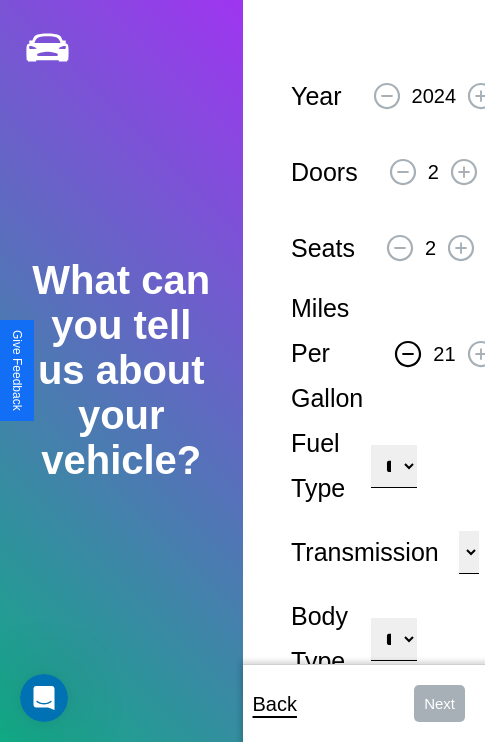 click 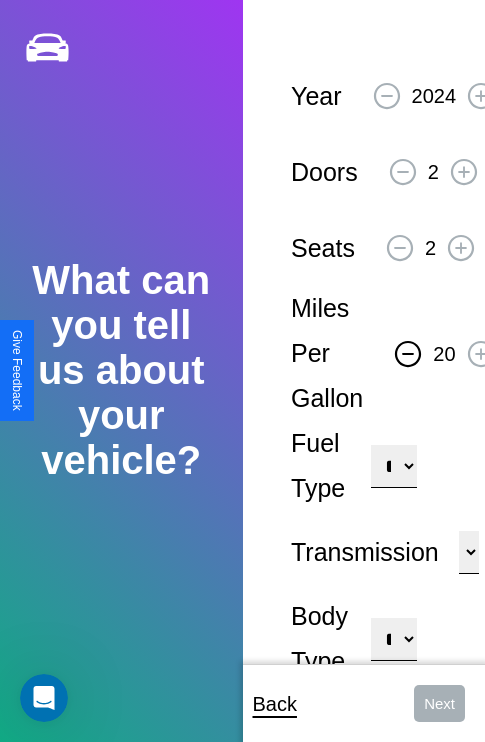 click 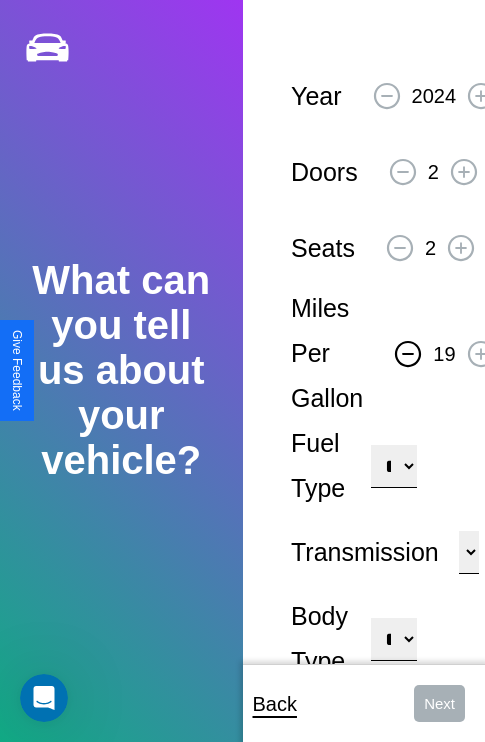 click 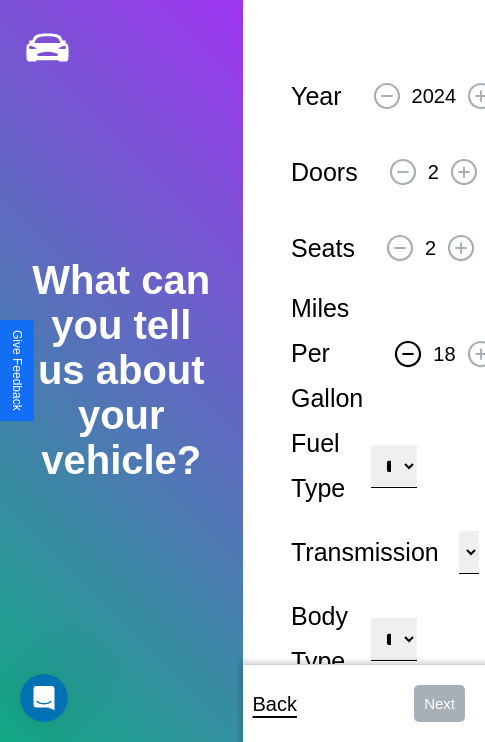 click 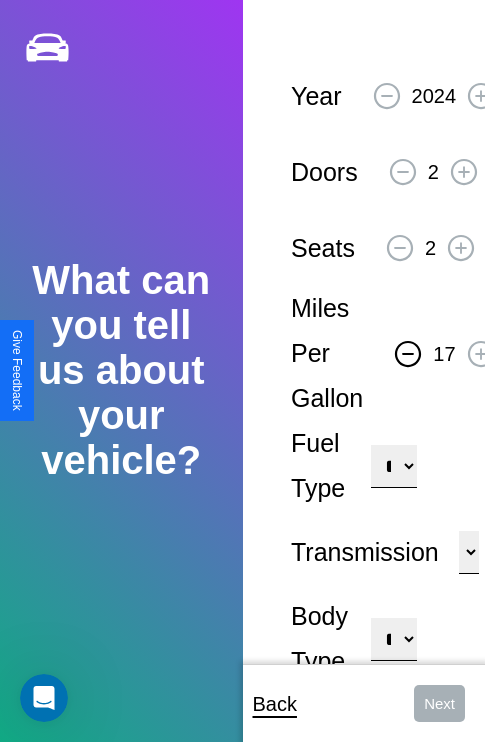 click 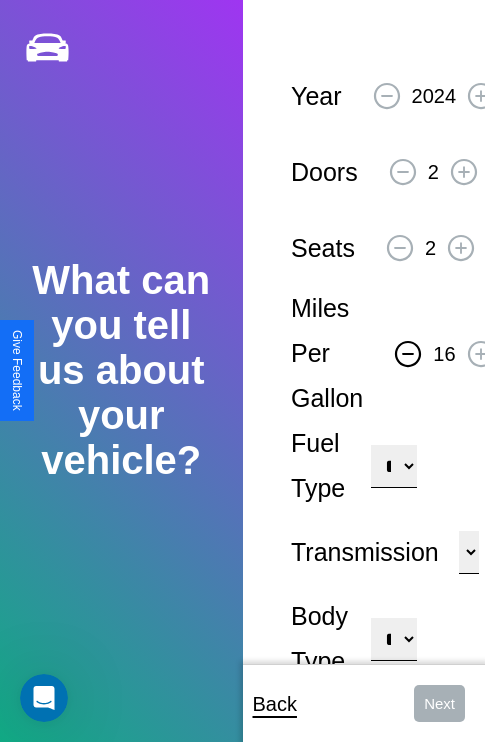 click on "**********" at bounding box center [393, 466] 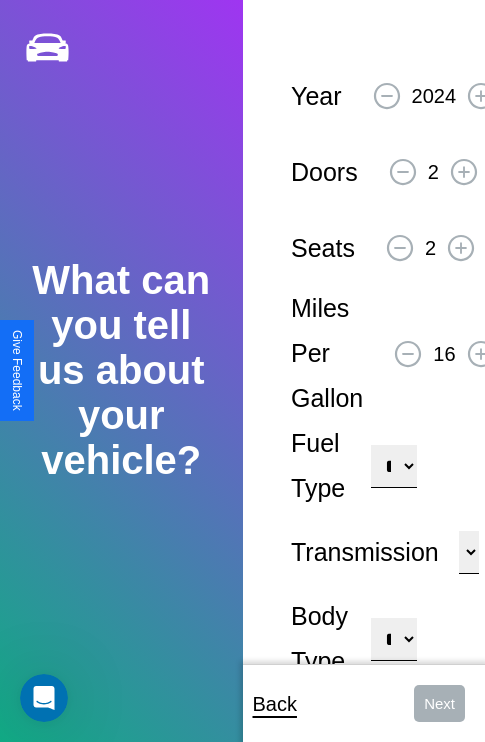 select on "***" 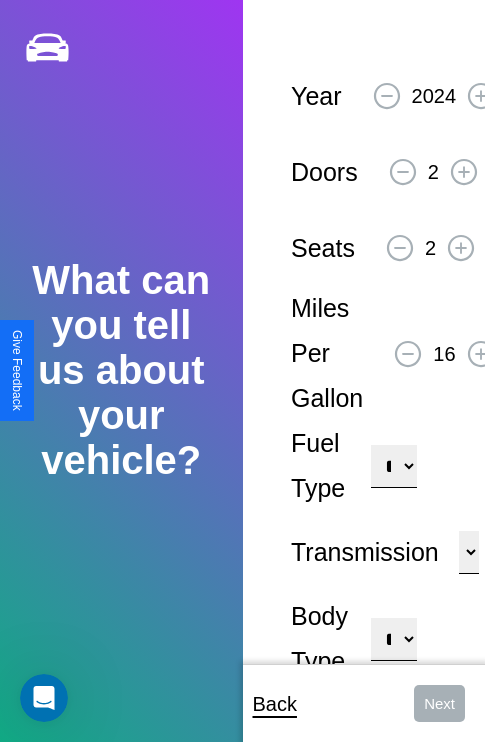 click on "****** ********* ******" at bounding box center [469, 552] 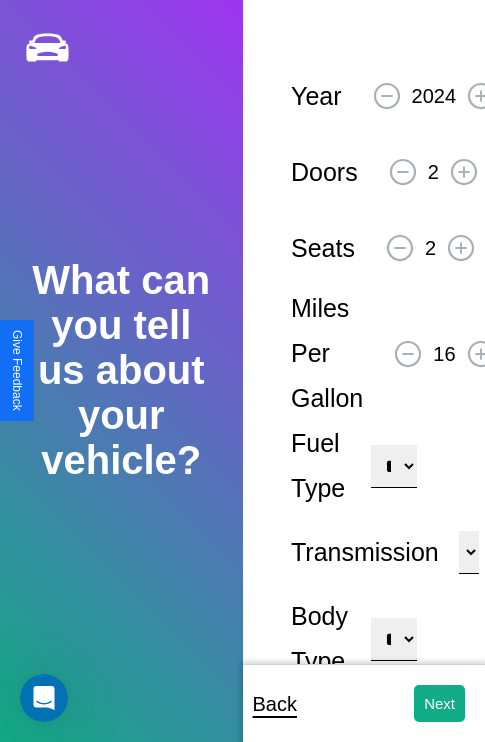 click on "**********" at bounding box center (393, 639) 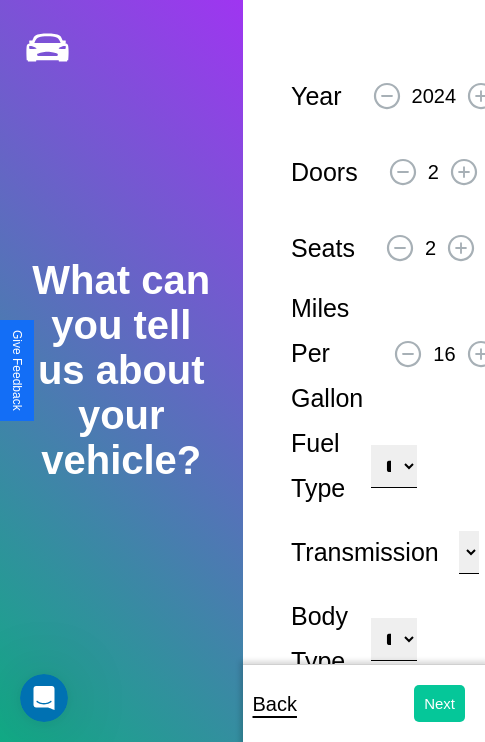 click on "Next" at bounding box center [439, 703] 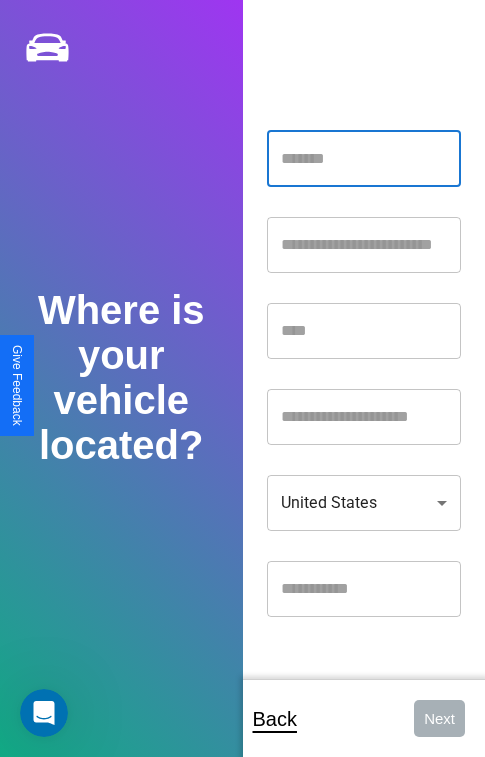 click at bounding box center (364, 159) 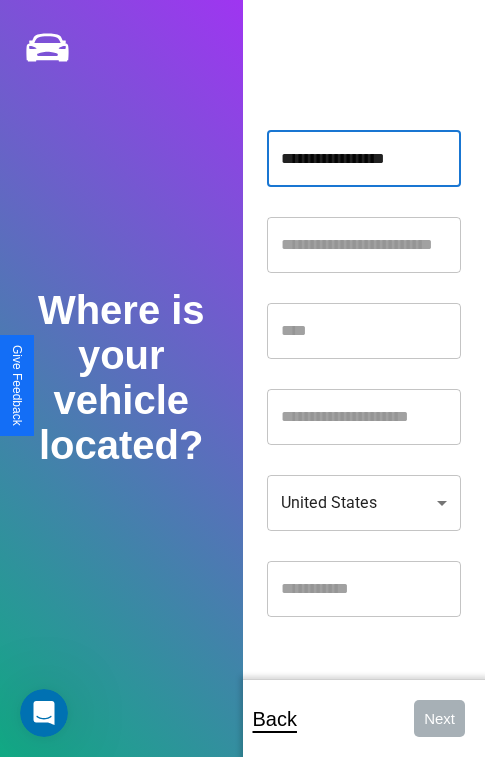 type on "**********" 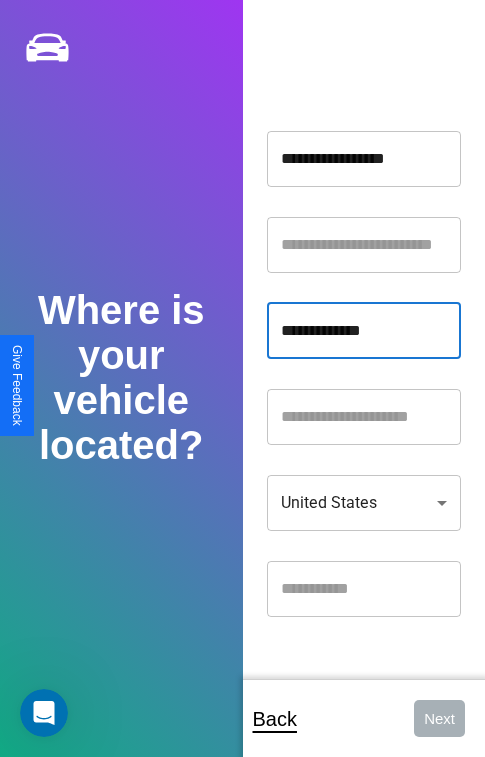 type on "**********" 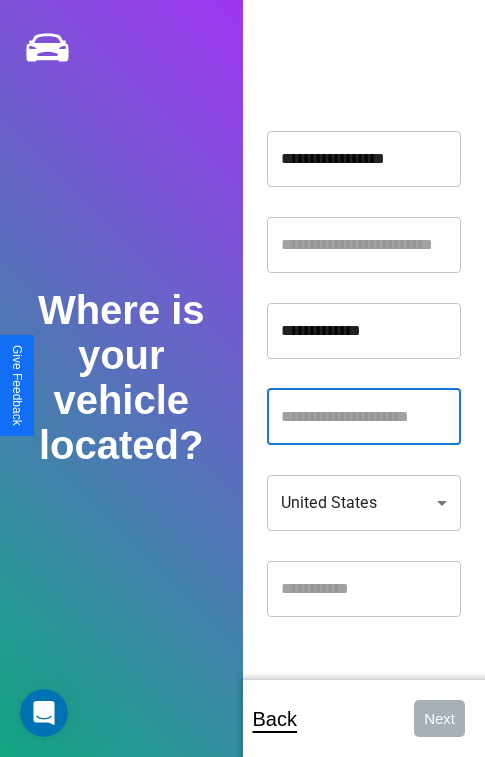 click at bounding box center (364, 417) 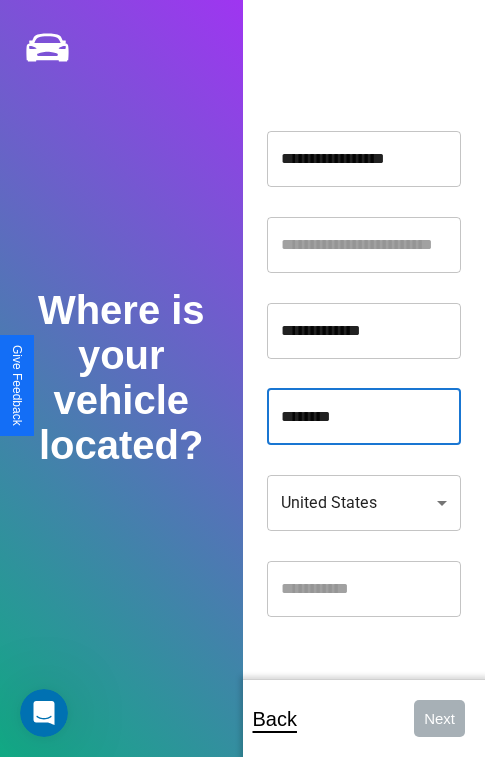 type on "********" 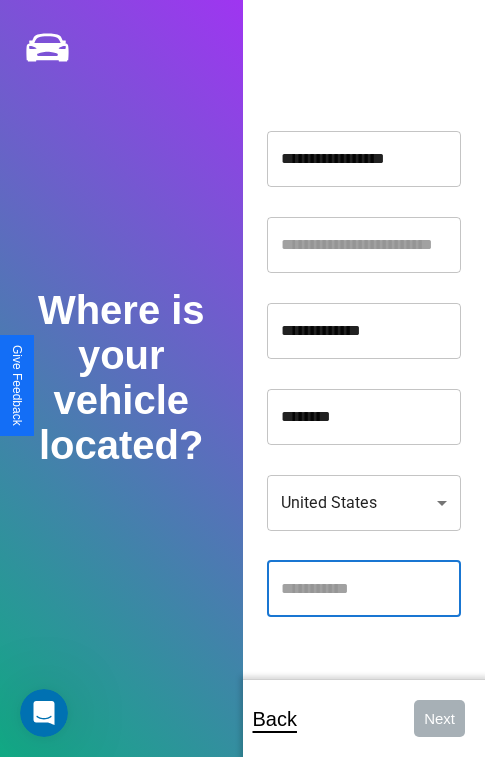 click at bounding box center (364, 589) 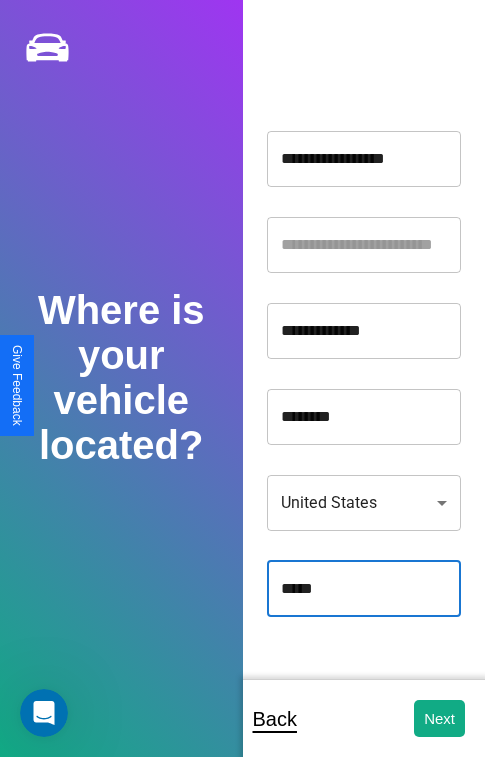 type on "*****" 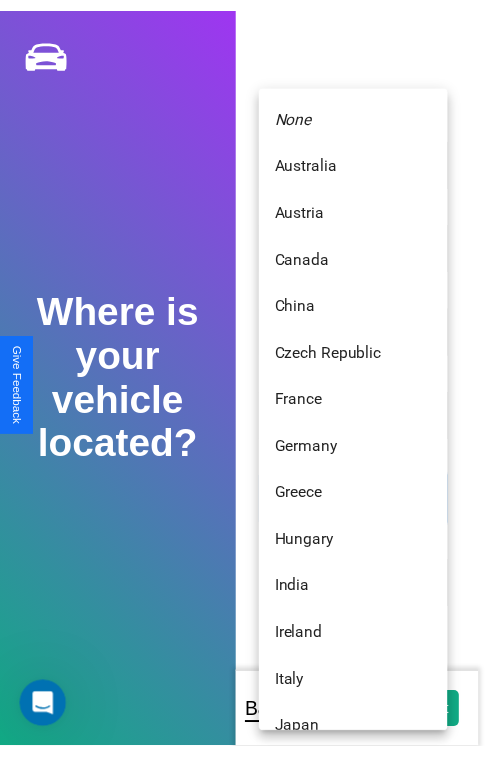 scroll, scrollTop: 459, scrollLeft: 0, axis: vertical 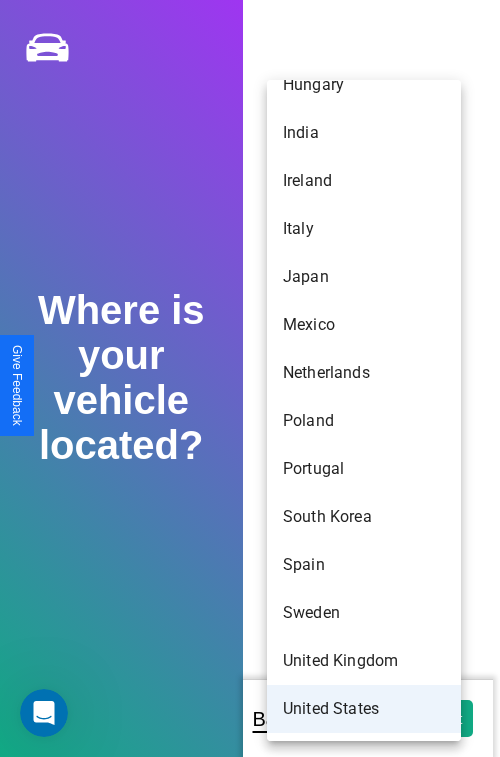 click on "United States" at bounding box center [364, 709] 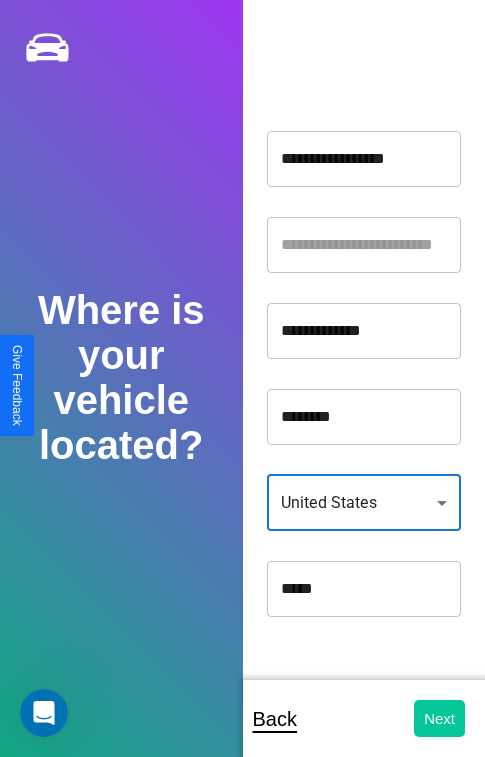 click on "Next" at bounding box center (439, 718) 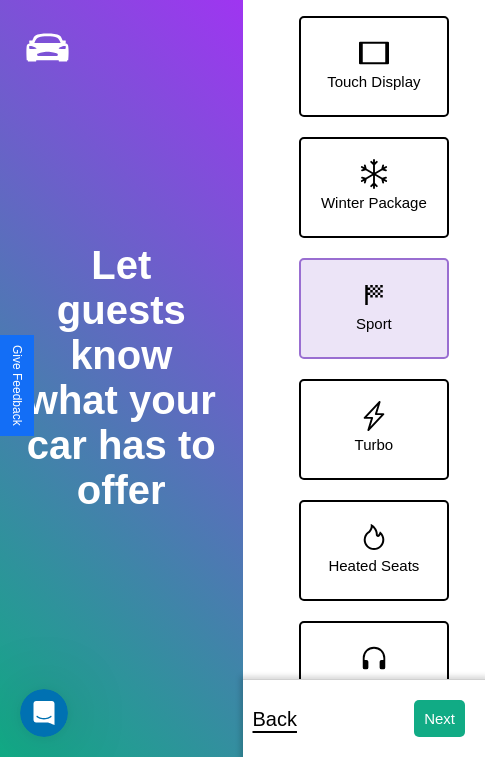 click 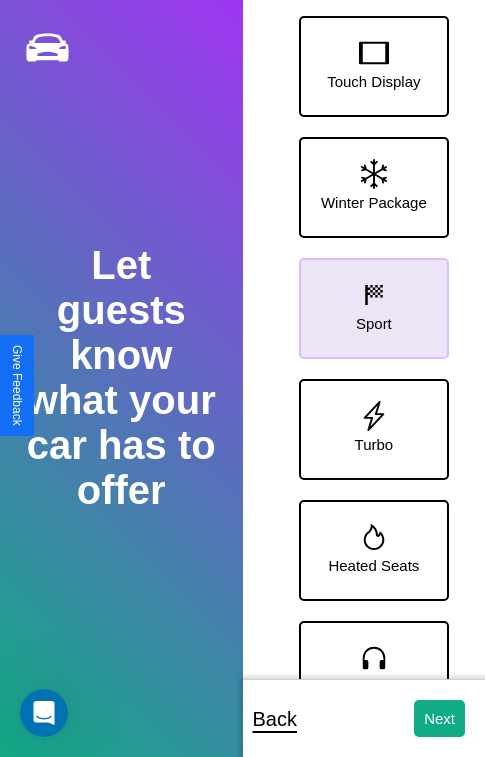 click 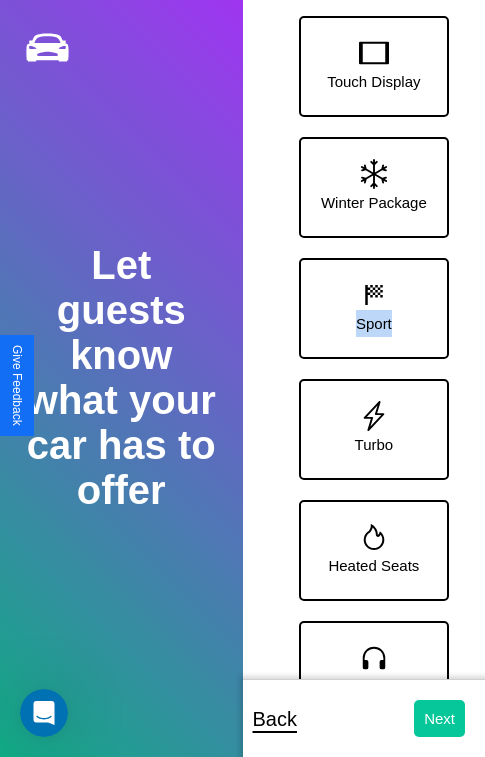 click on "Next" at bounding box center (439, 718) 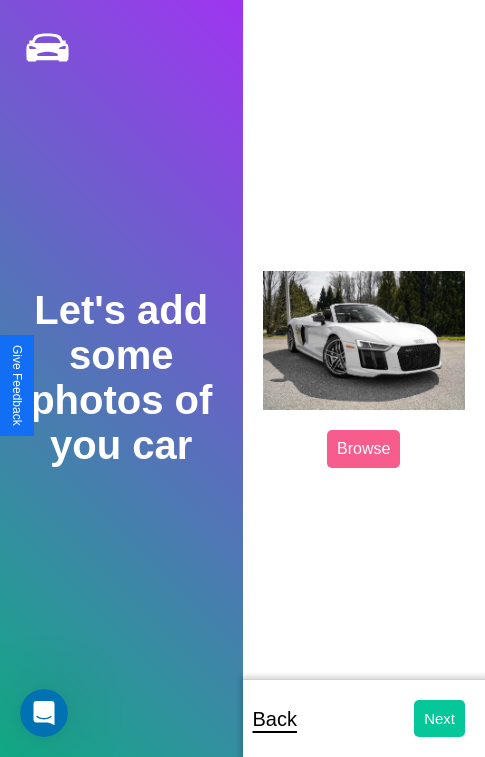 click on "Next" at bounding box center (439, 718) 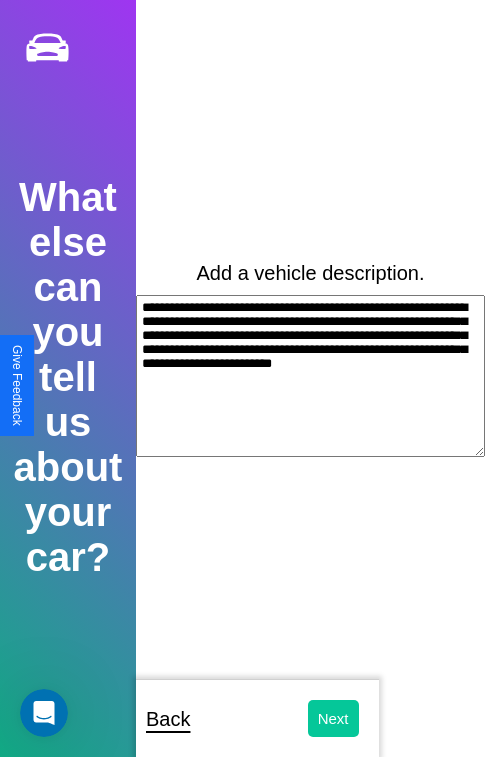 type on "**********" 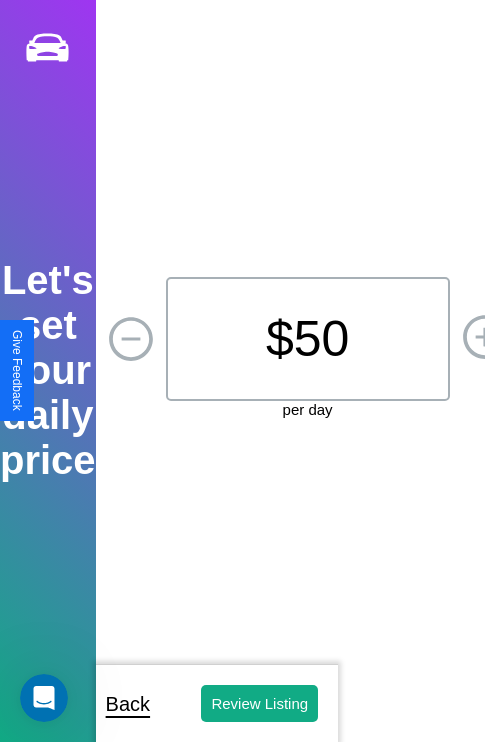 click on "$ 50" at bounding box center (308, 339) 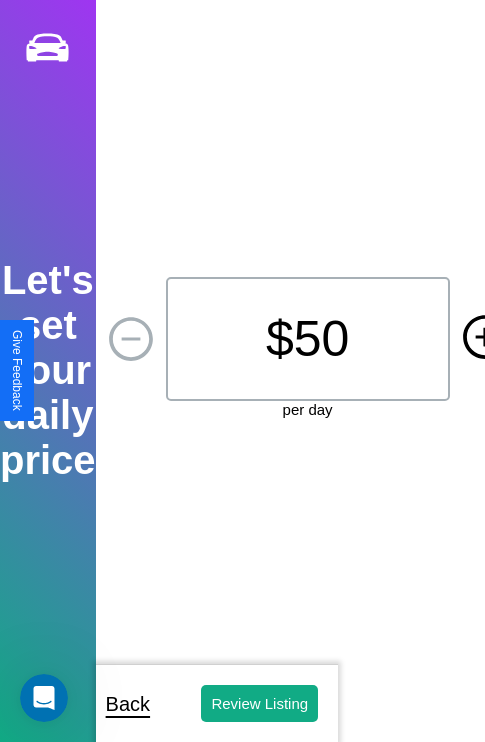 click 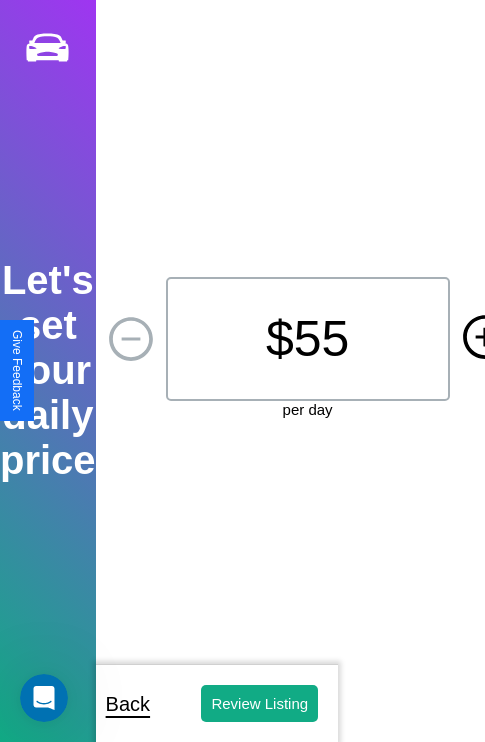click 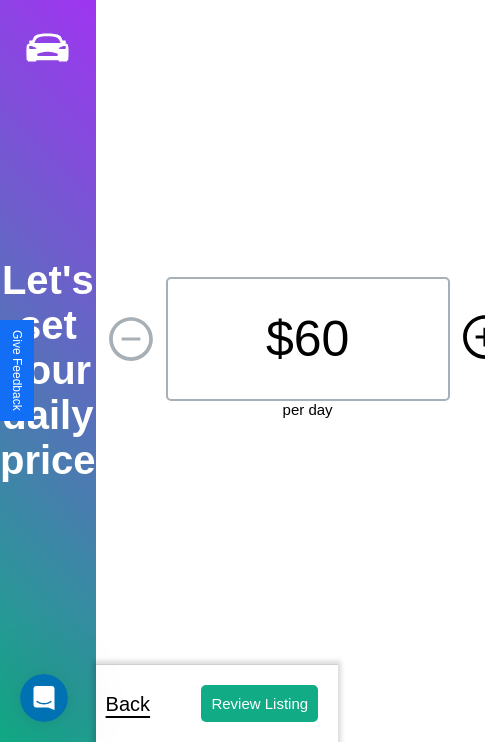 click 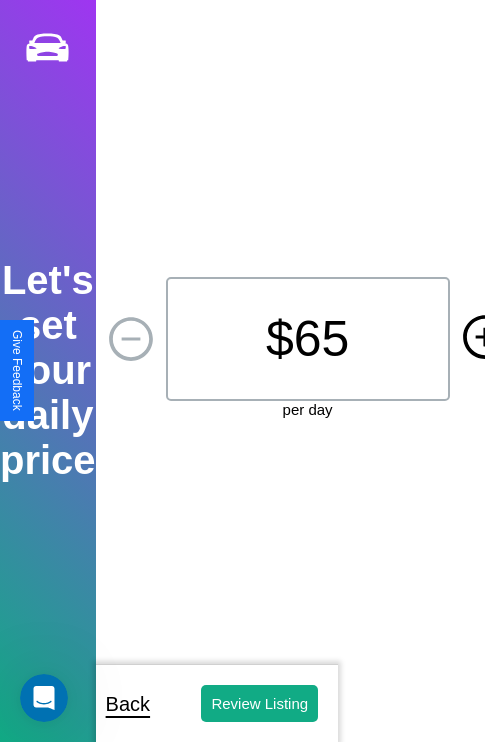 click 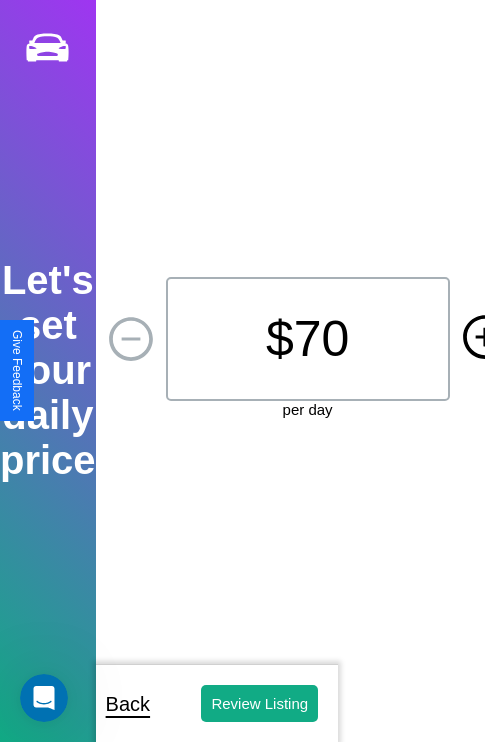 click 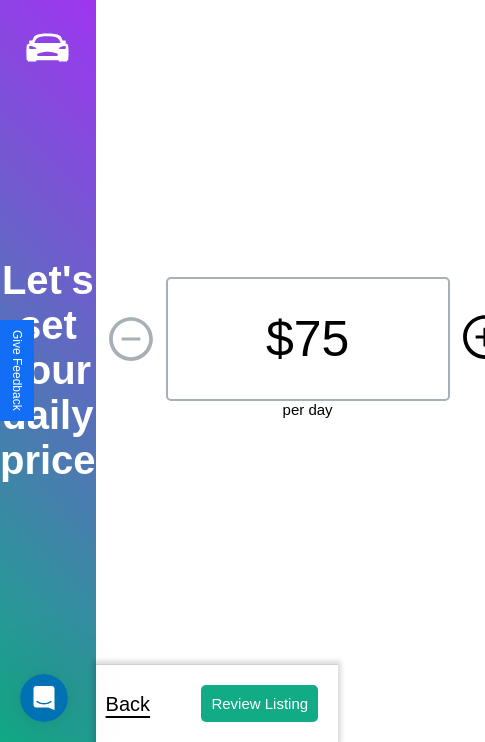 click 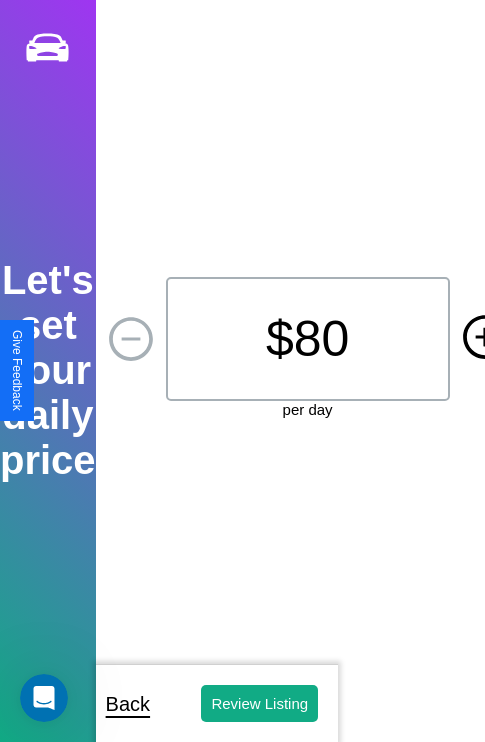 click 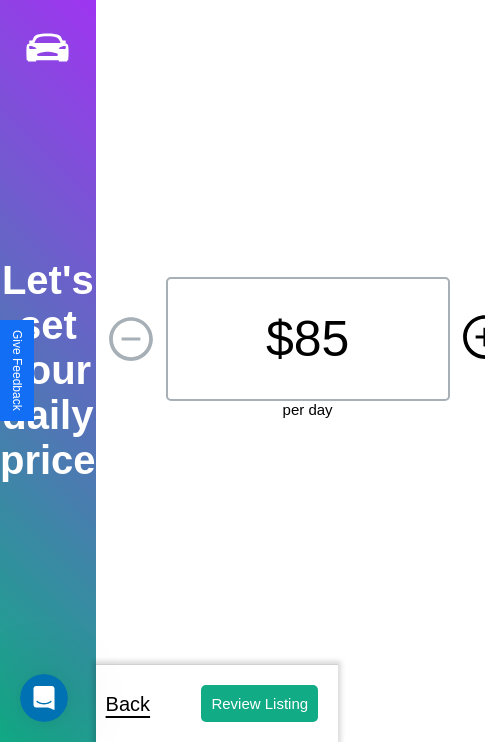 click 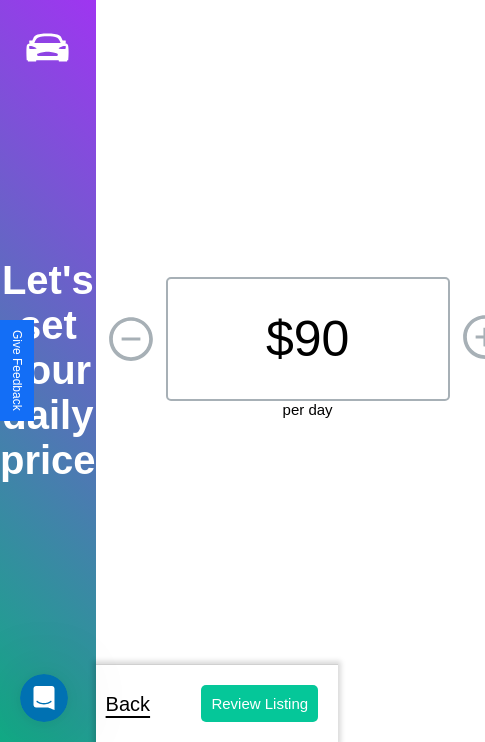click on "Review Listing" at bounding box center [259, 703] 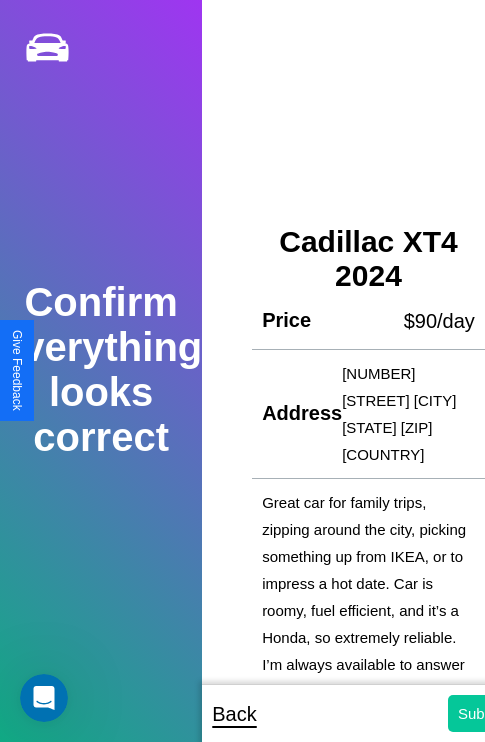 click on "Submit" at bounding box center [481, 713] 